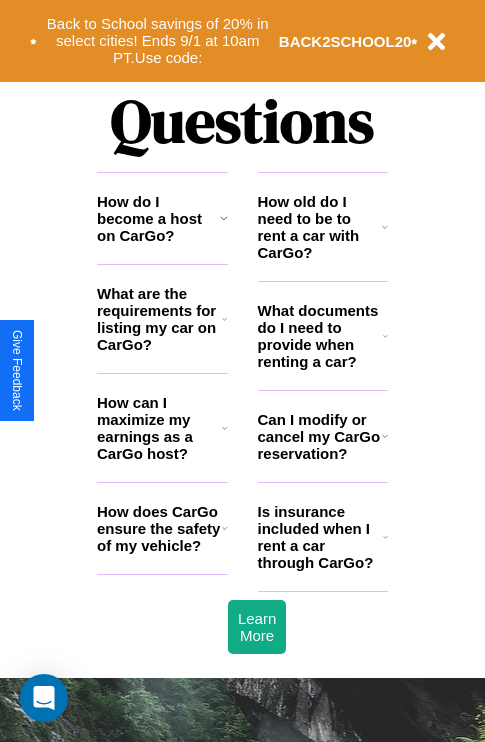scroll, scrollTop: 2423, scrollLeft: 0, axis: vertical 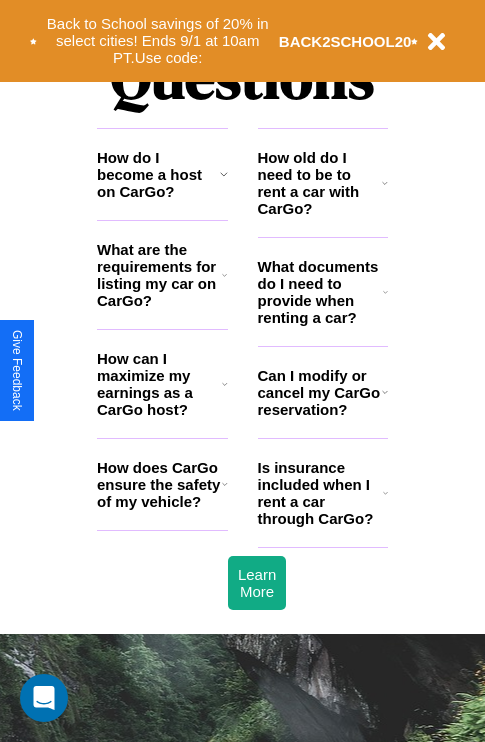 click on "How does CarGo ensure the safety of my vehicle?" at bounding box center (159, 484) 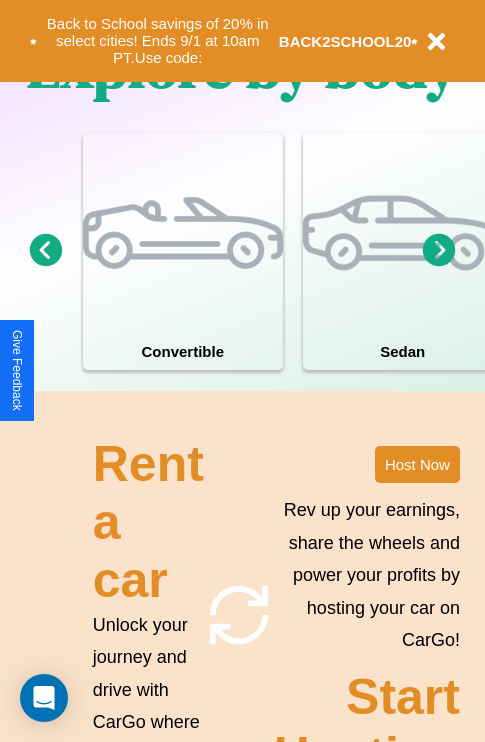 scroll, scrollTop: 1285, scrollLeft: 0, axis: vertical 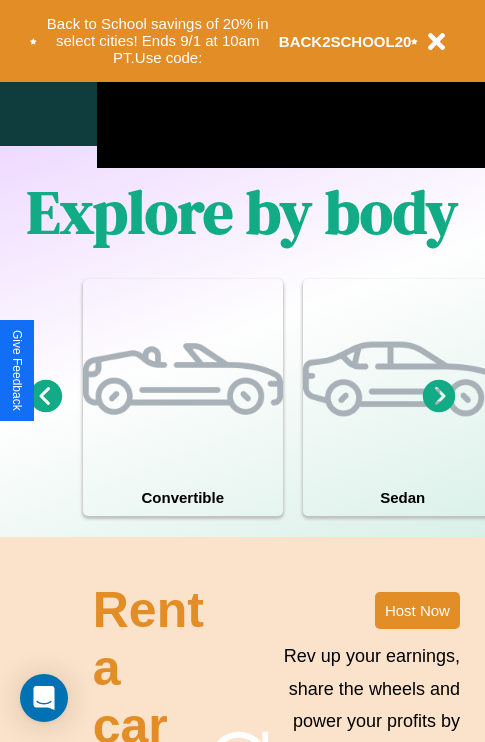 click 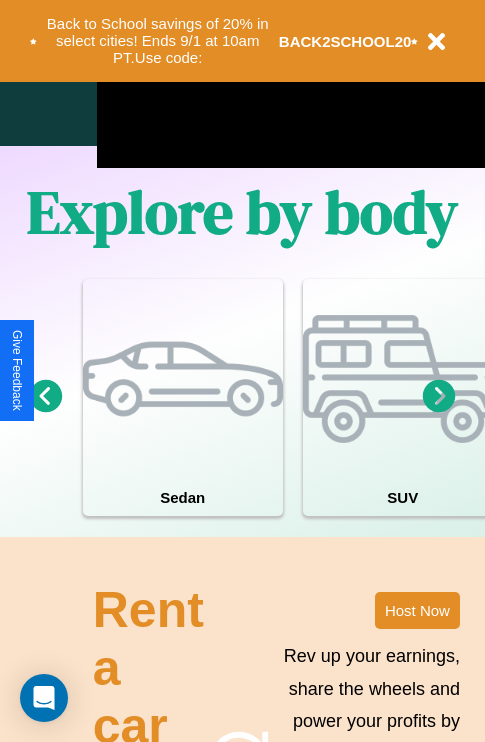 click 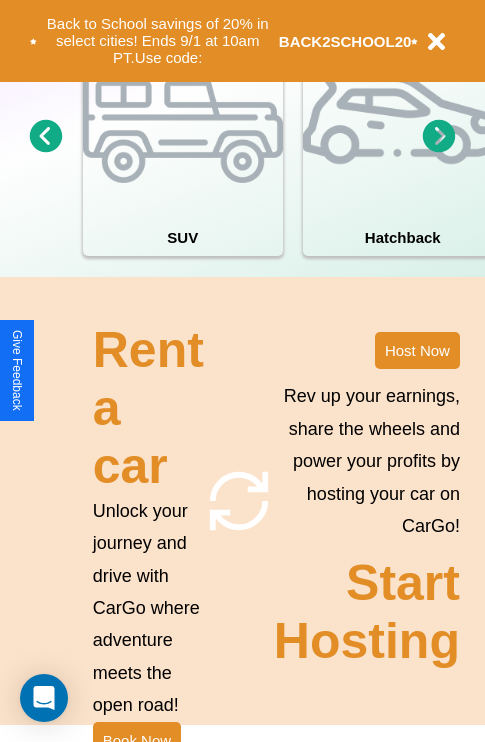 scroll, scrollTop: 1558, scrollLeft: 0, axis: vertical 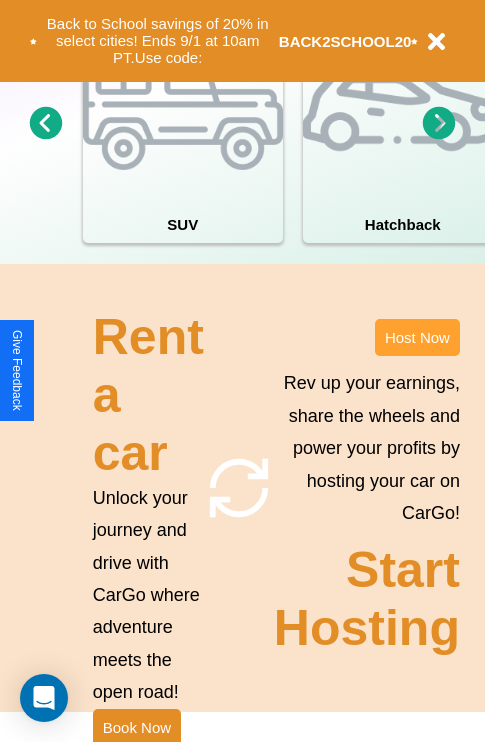 click on "Host Now" at bounding box center (417, 337) 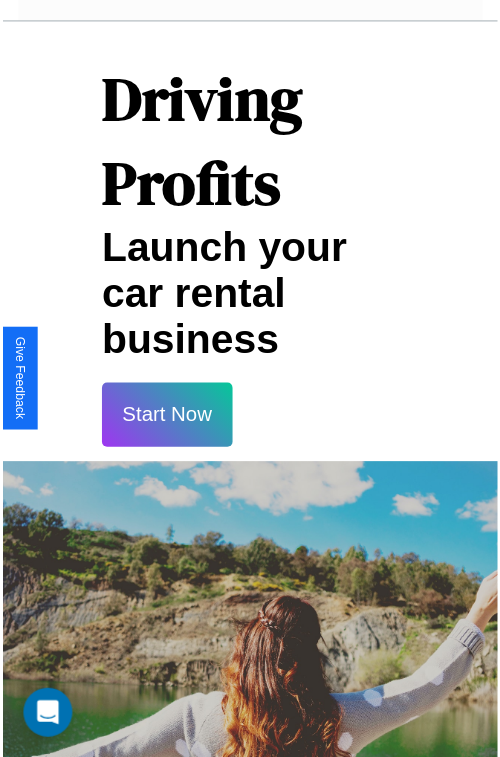 scroll, scrollTop: 35, scrollLeft: 0, axis: vertical 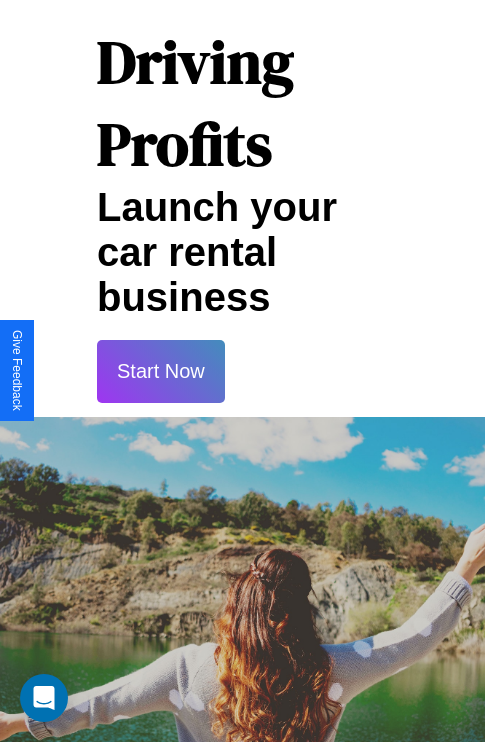 click on "Start Now" at bounding box center [161, 371] 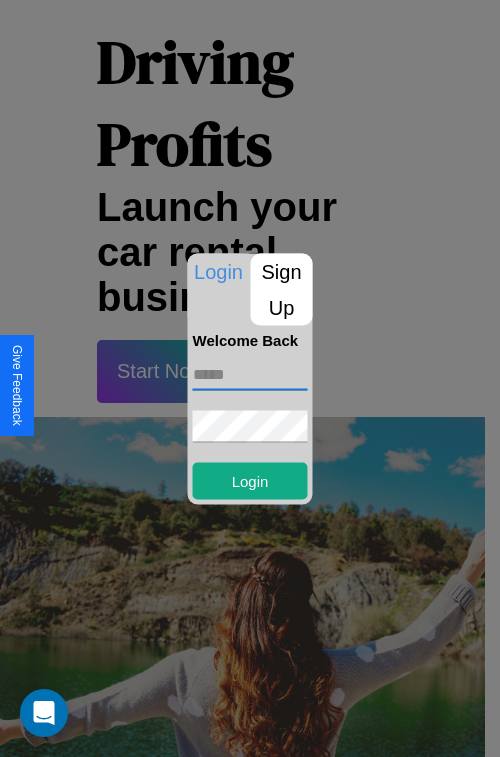 click at bounding box center (250, 374) 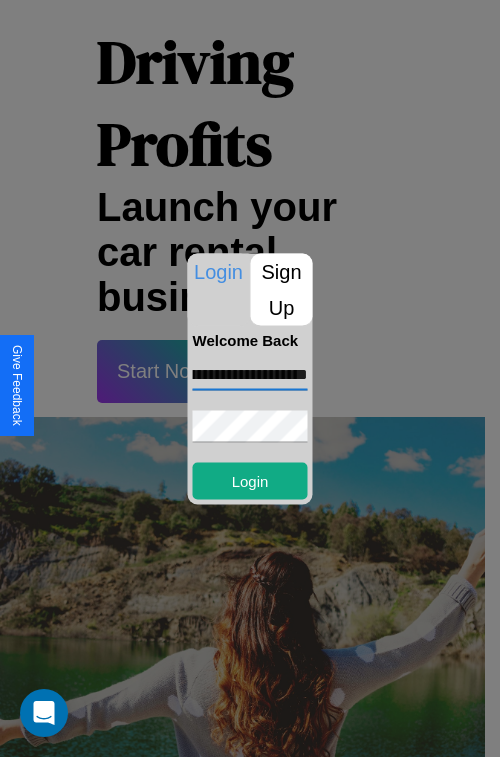 scroll, scrollTop: 0, scrollLeft: 103, axis: horizontal 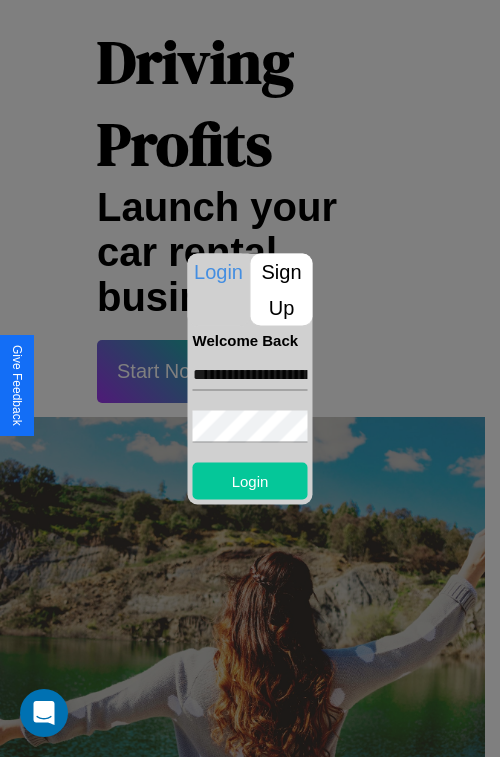 click on "Login" at bounding box center (250, 480) 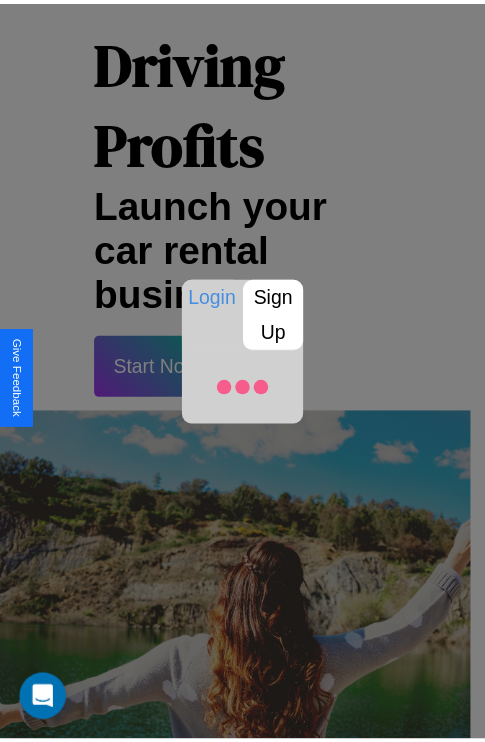 scroll, scrollTop: 37, scrollLeft: 0, axis: vertical 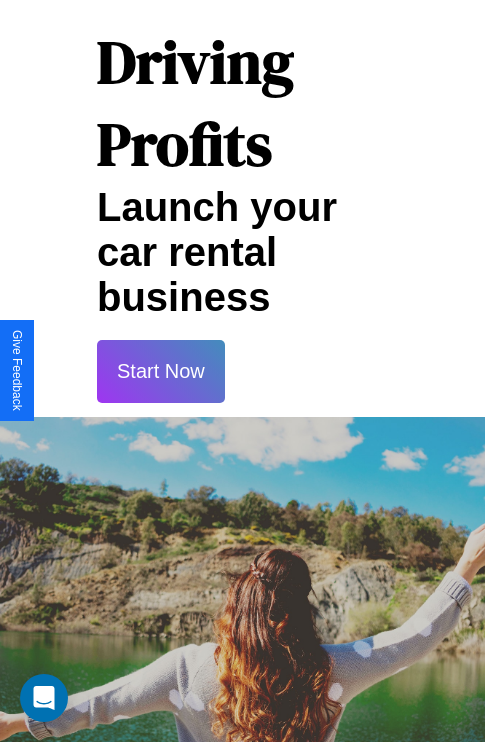 click on "Start Now" at bounding box center [161, 371] 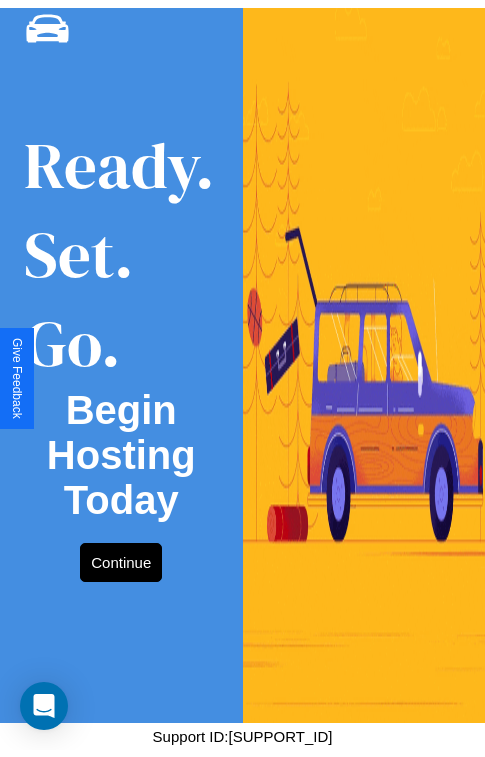 scroll, scrollTop: 0, scrollLeft: 0, axis: both 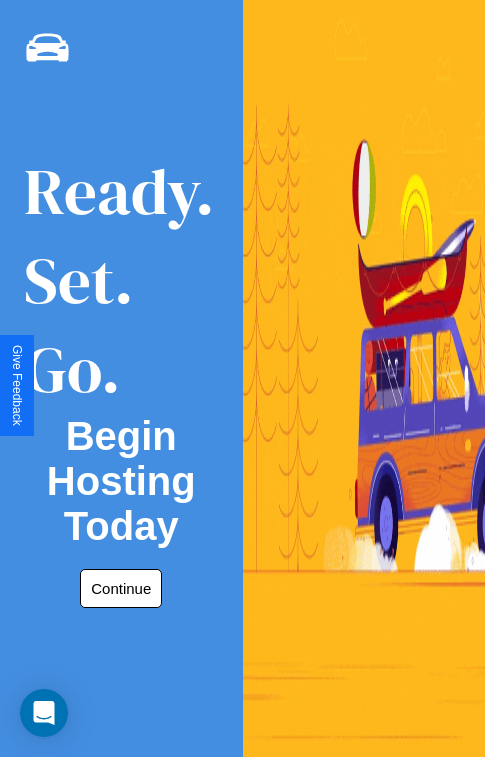 click on "Continue" at bounding box center [121, 588] 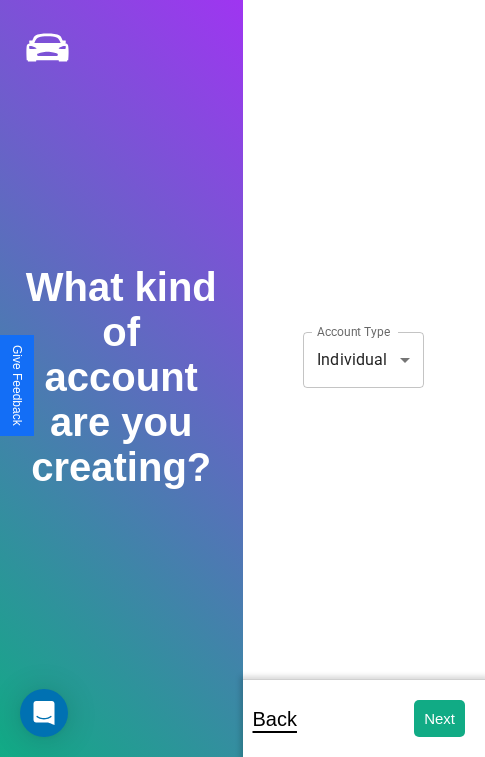 click on "**********" at bounding box center [242, 392] 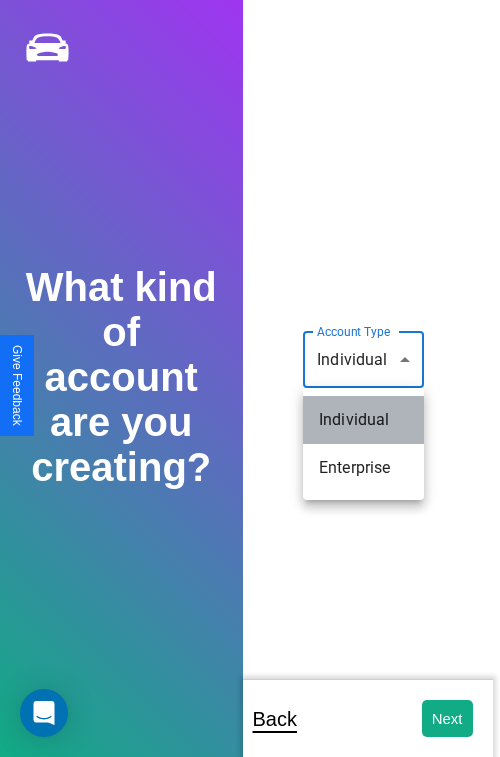 click on "Individual" at bounding box center (363, 420) 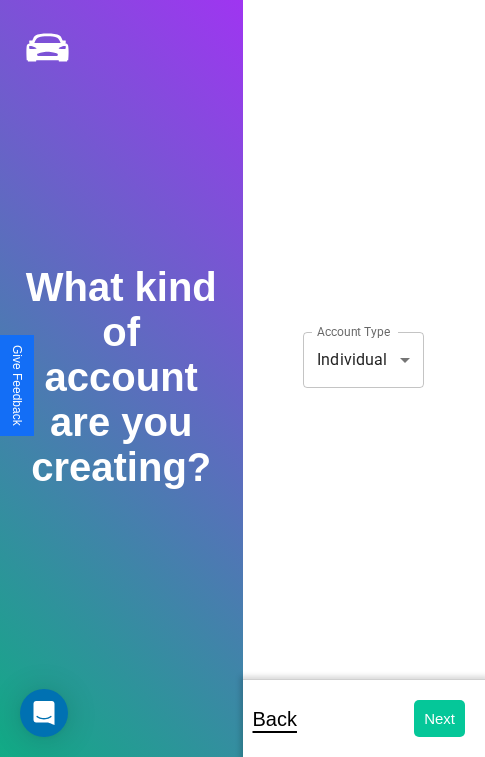click on "Next" at bounding box center (439, 718) 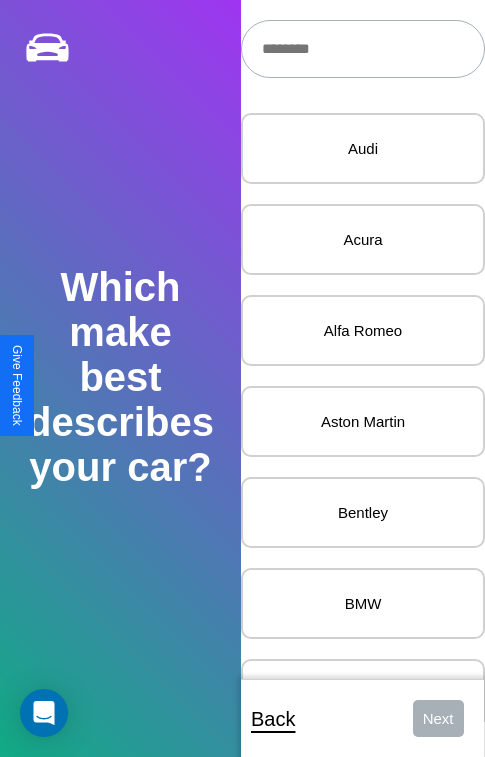 scroll, scrollTop: 27, scrollLeft: 0, axis: vertical 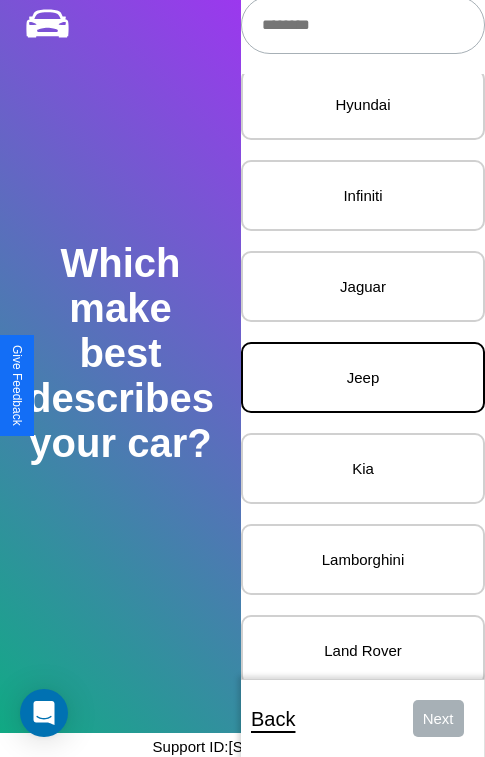 click on "Jeep" at bounding box center (363, 377) 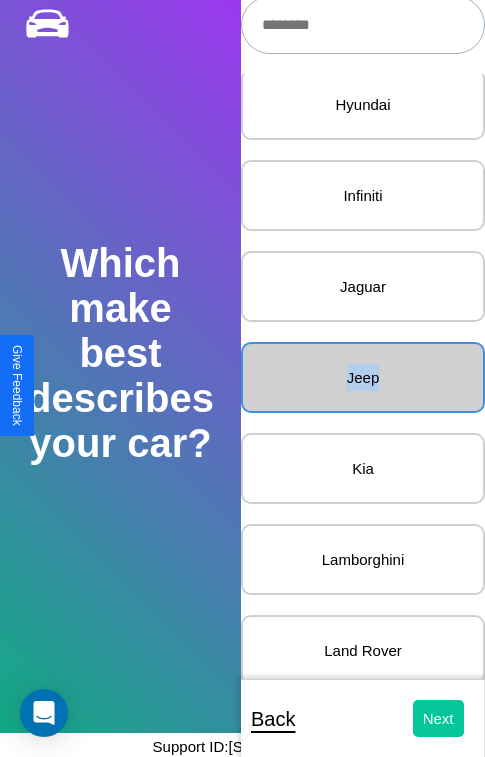 click on "Next" at bounding box center (438, 718) 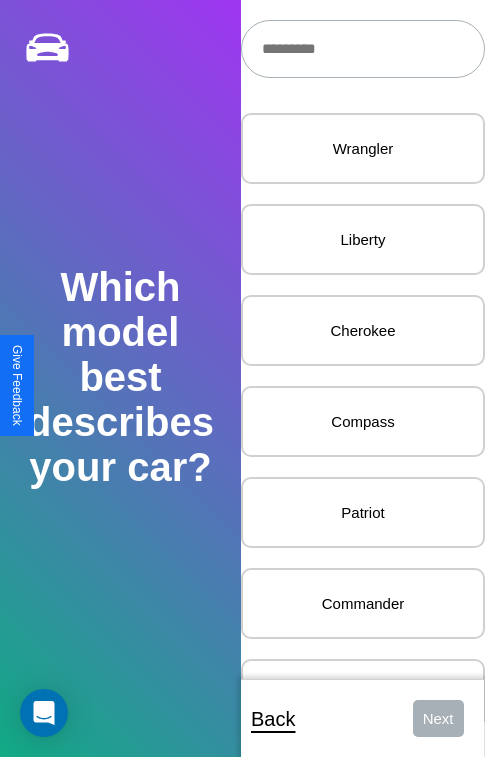 scroll, scrollTop: 27, scrollLeft: 0, axis: vertical 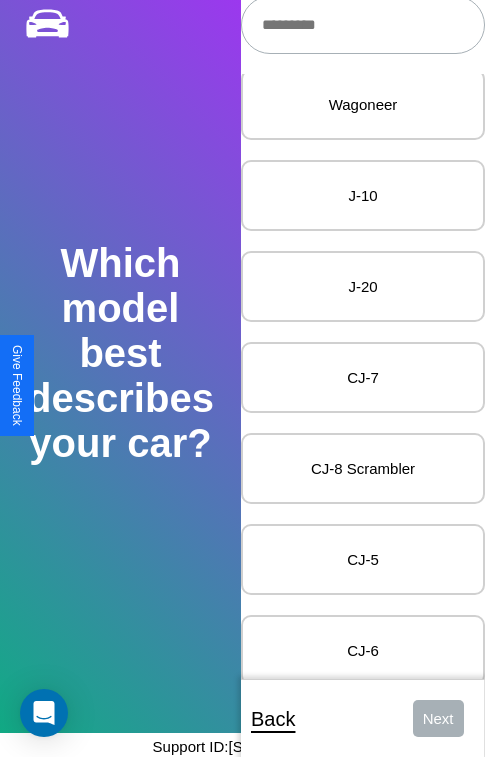 click on "CJ-7" at bounding box center [363, 377] 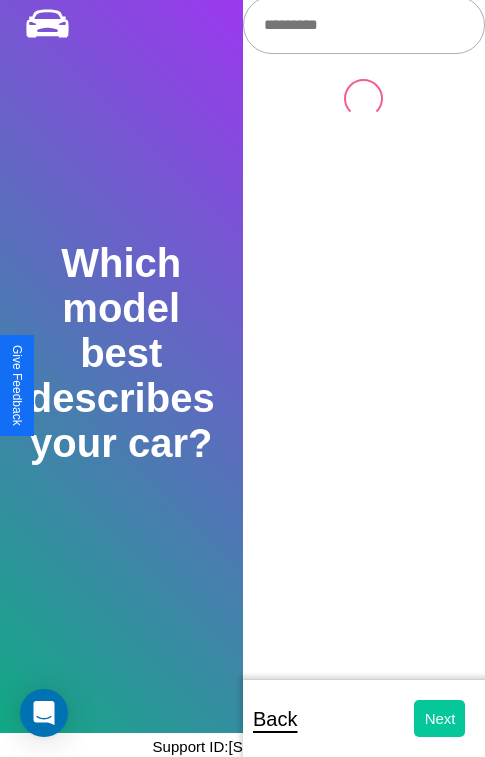 scroll, scrollTop: 0, scrollLeft: 0, axis: both 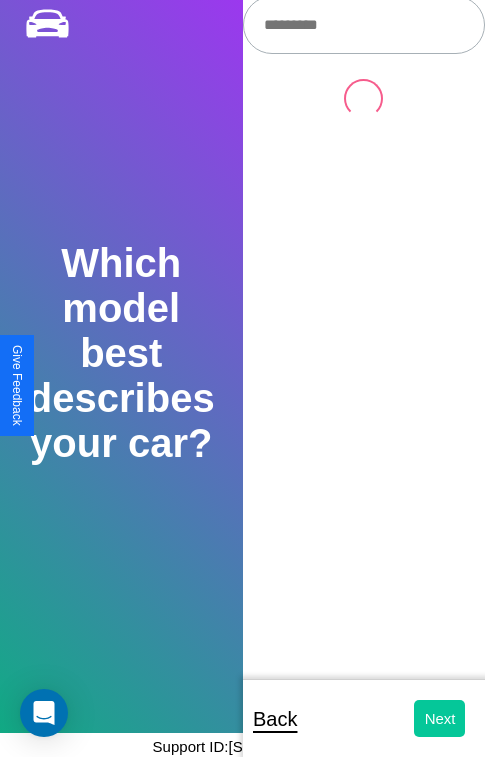 click on "Next" at bounding box center (439, 718) 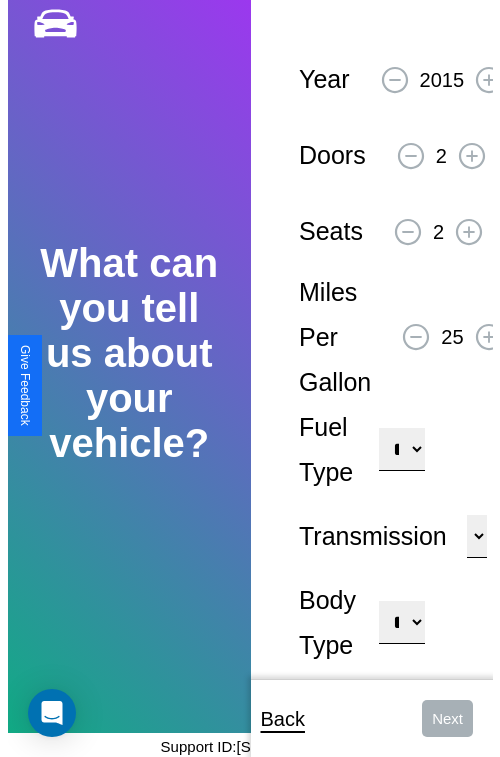 scroll, scrollTop: 0, scrollLeft: 0, axis: both 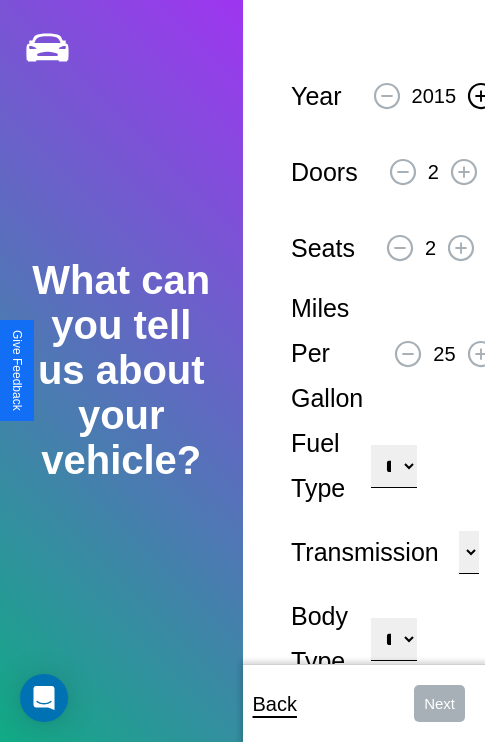 click 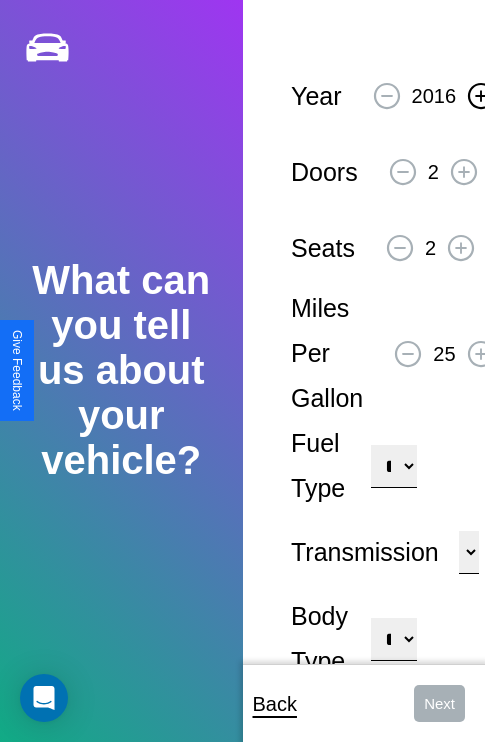 click 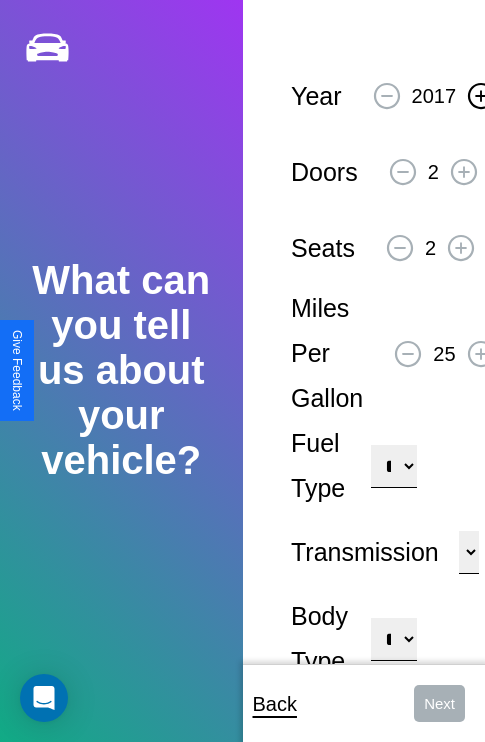 click 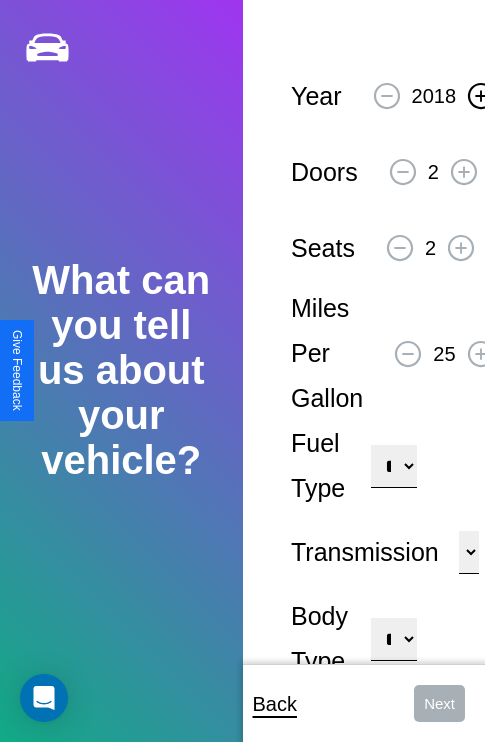 click 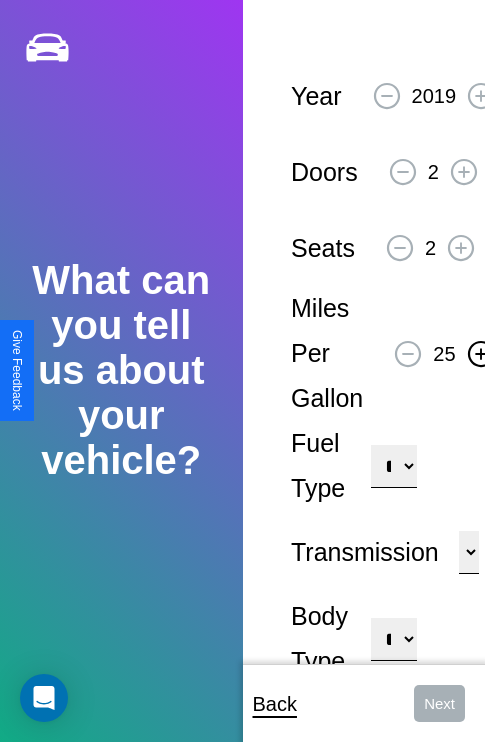 click 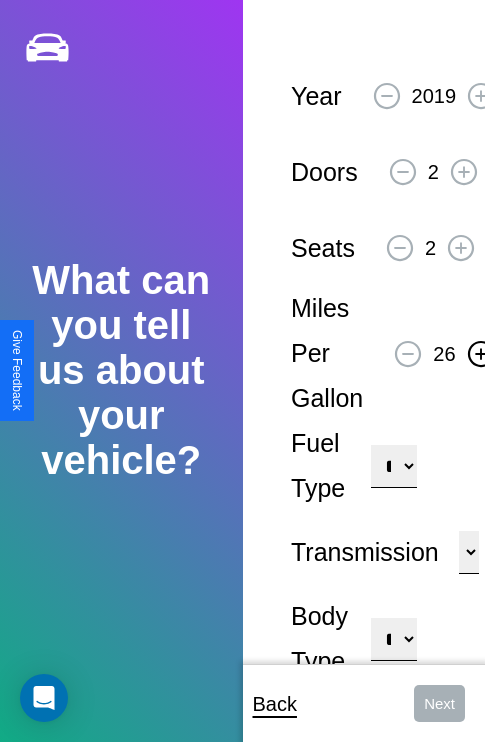 click 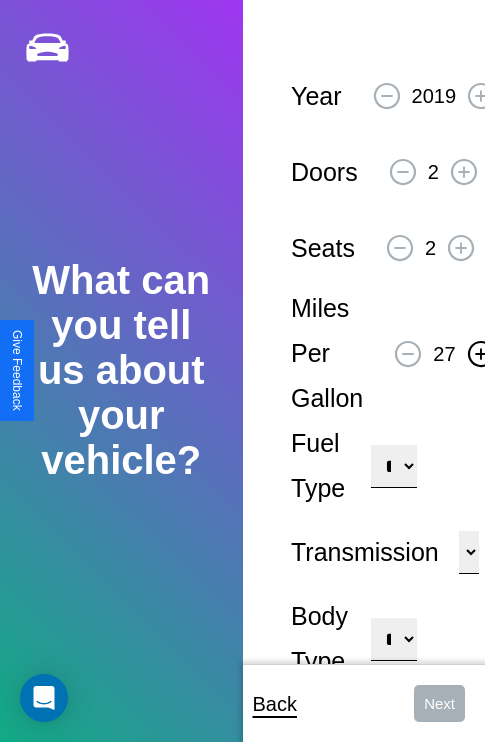 click 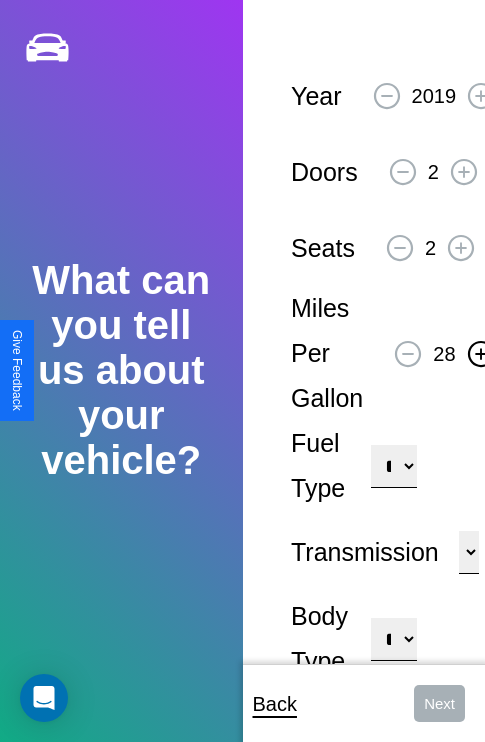 click 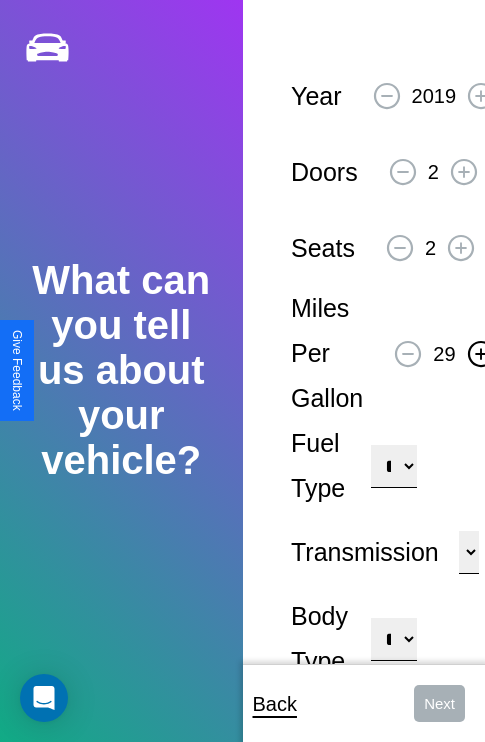 click 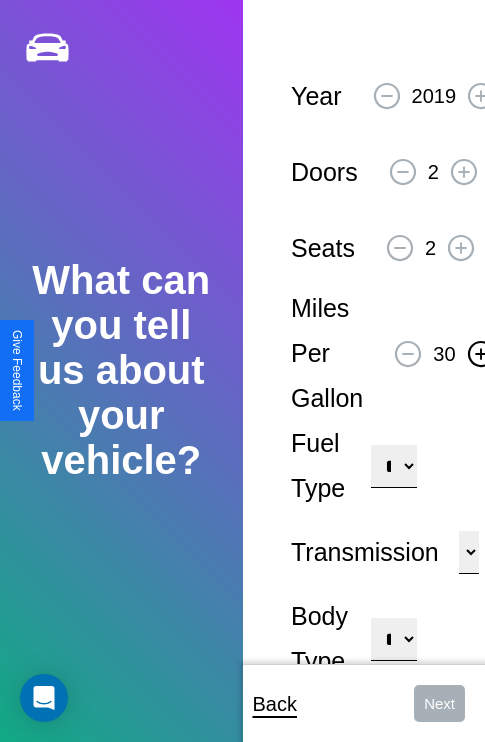 click 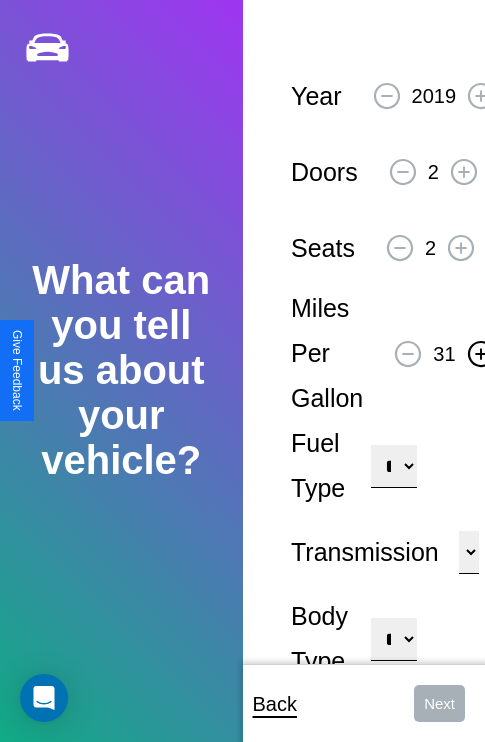 click 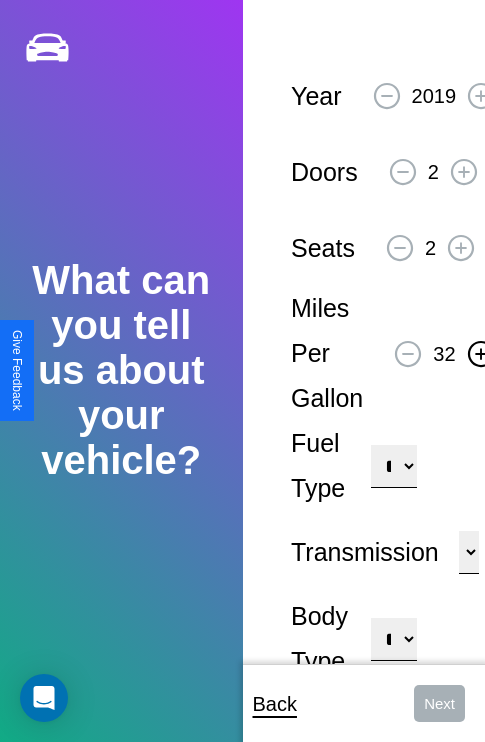 click 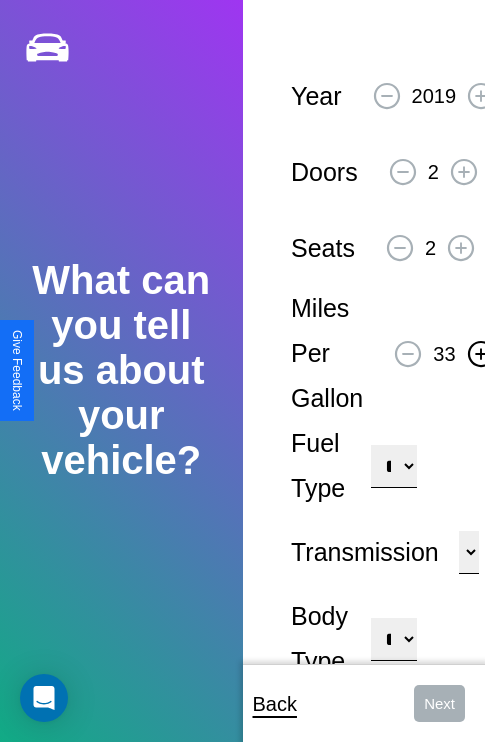 click 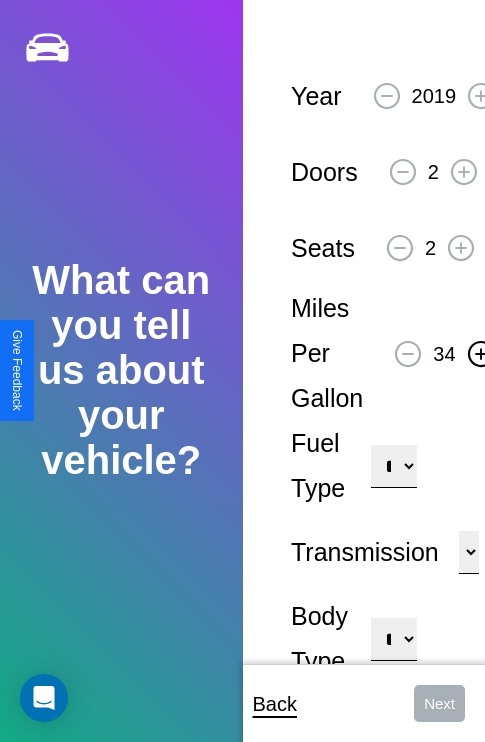 click 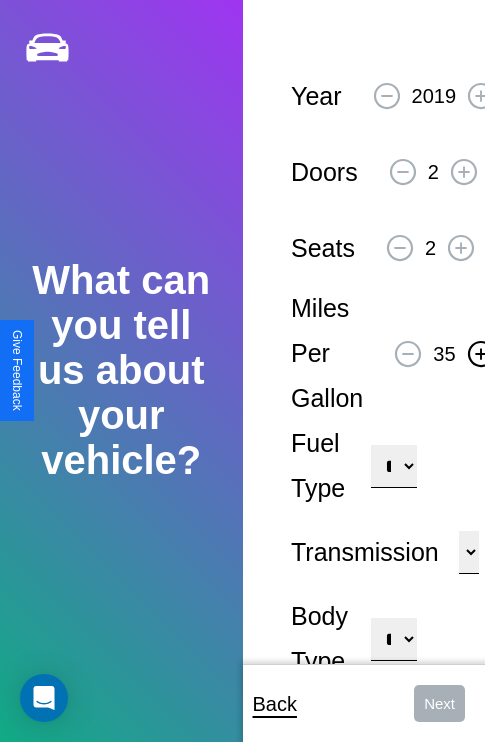 click on "**********" at bounding box center (393, 466) 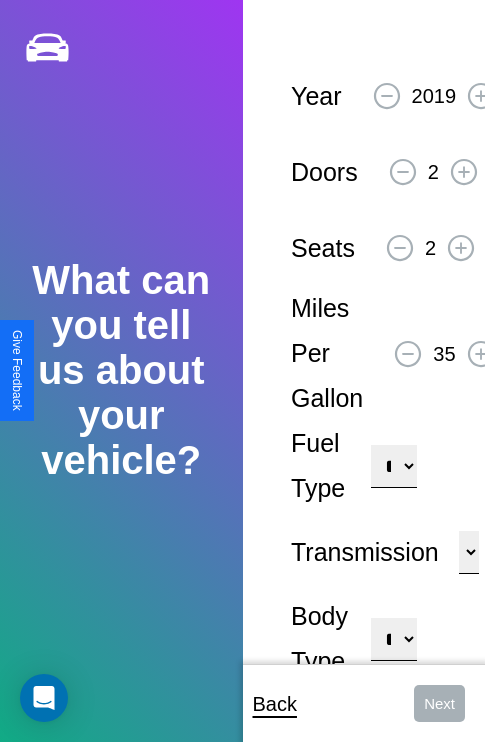 select on "***" 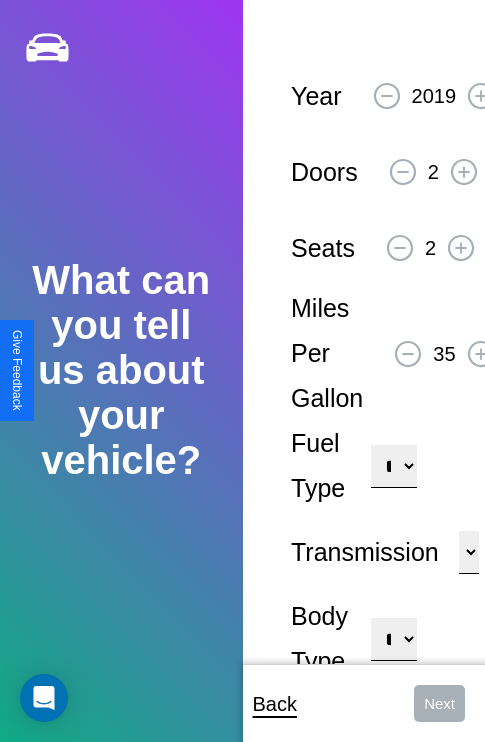 click on "****** ********* ******" at bounding box center (469, 552) 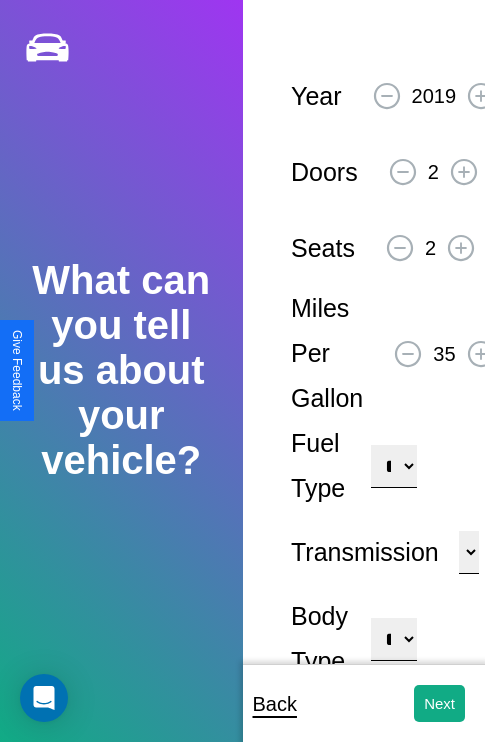 click on "**********" at bounding box center (393, 639) 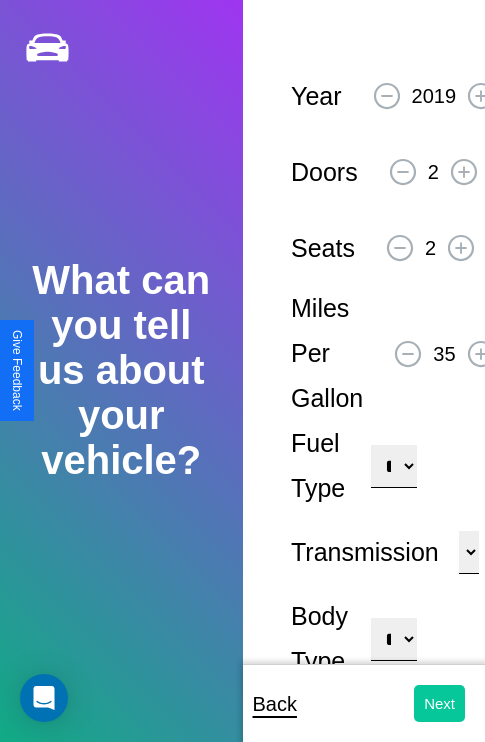 click on "Next" at bounding box center (439, 703) 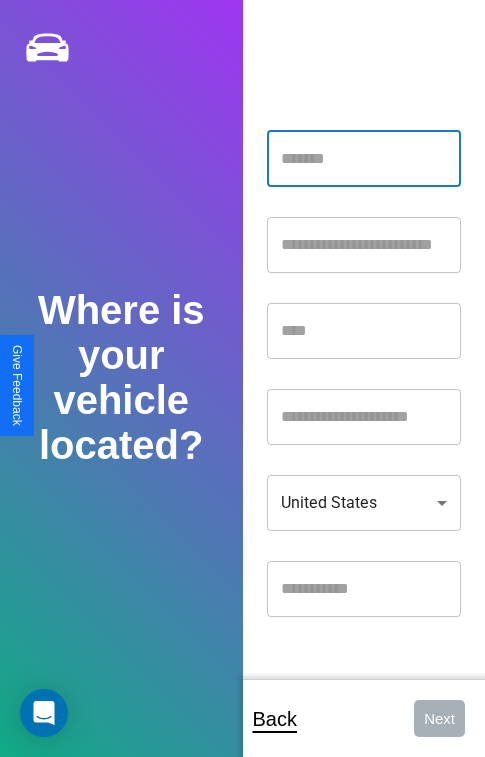click at bounding box center (364, 159) 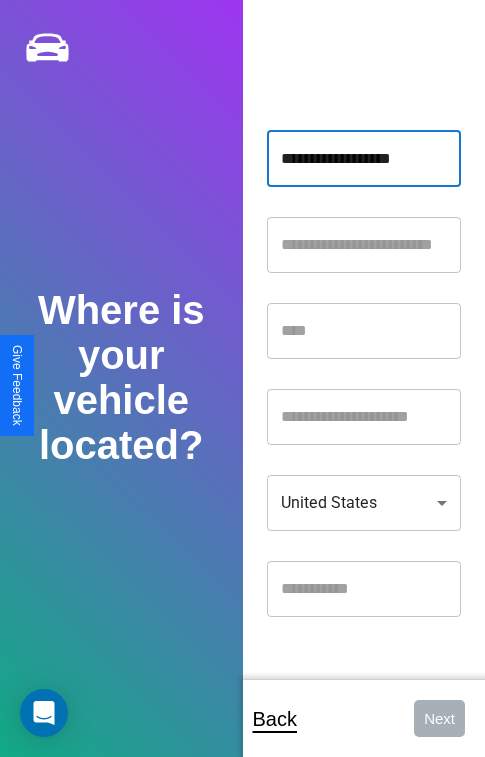 type on "**********" 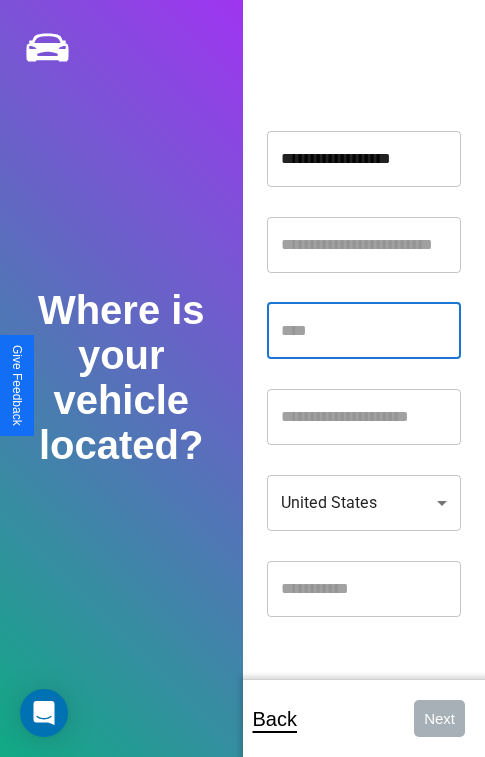 click at bounding box center [364, 331] 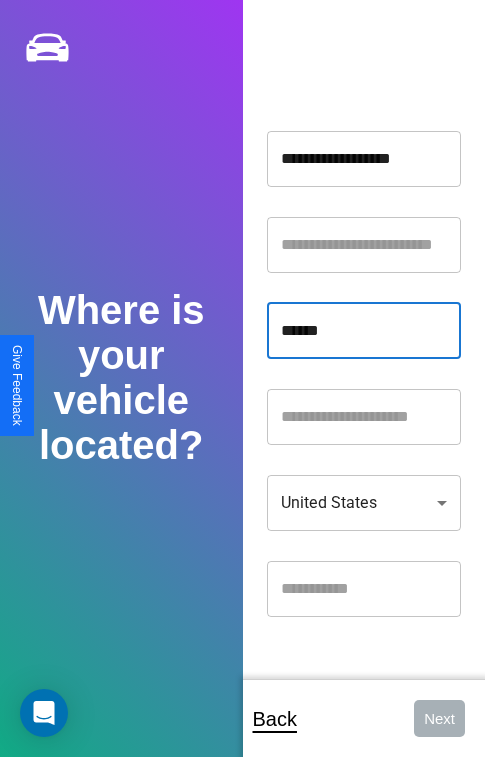 type on "******" 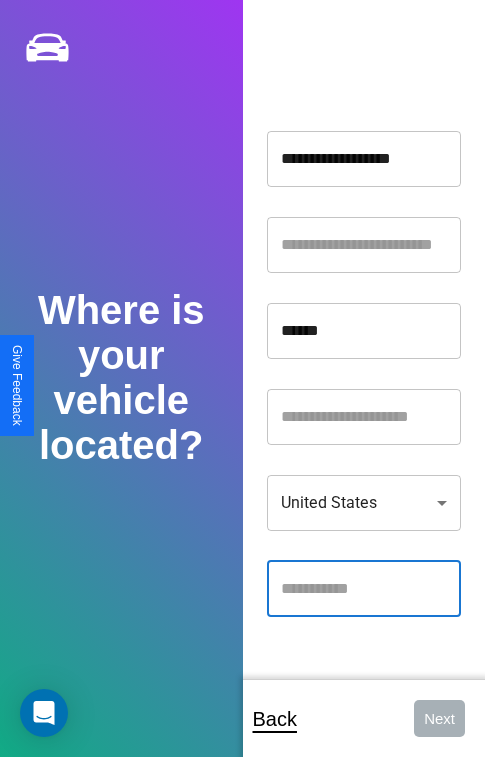 click at bounding box center (364, 589) 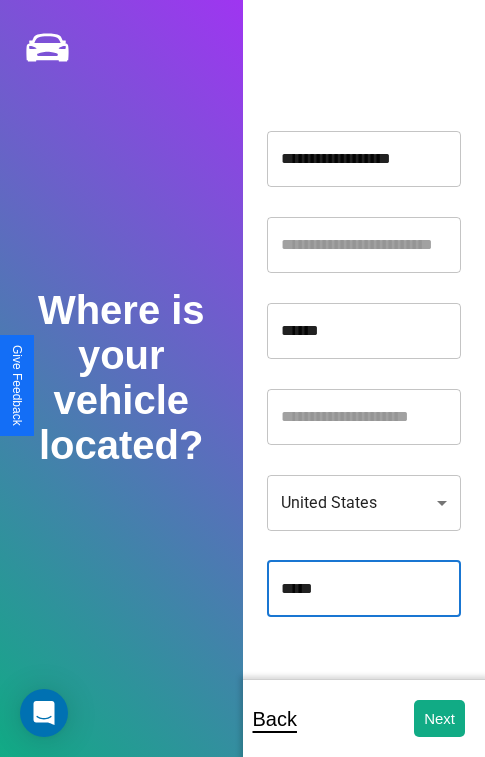 type on "*****" 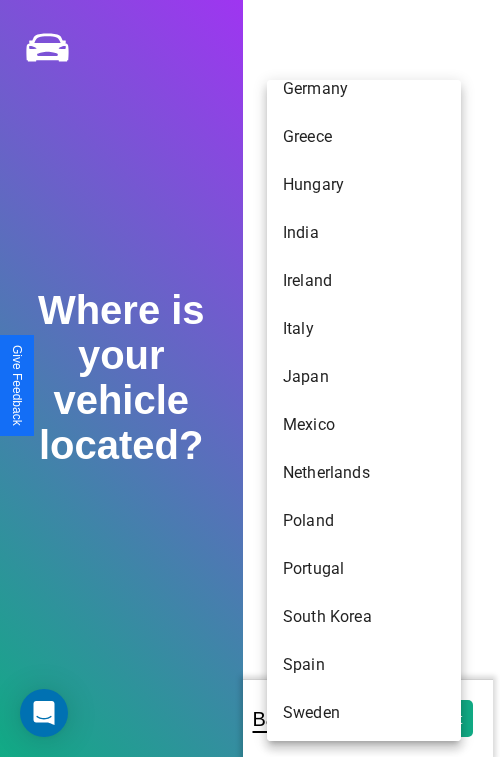 click on "Germany" at bounding box center [364, 89] 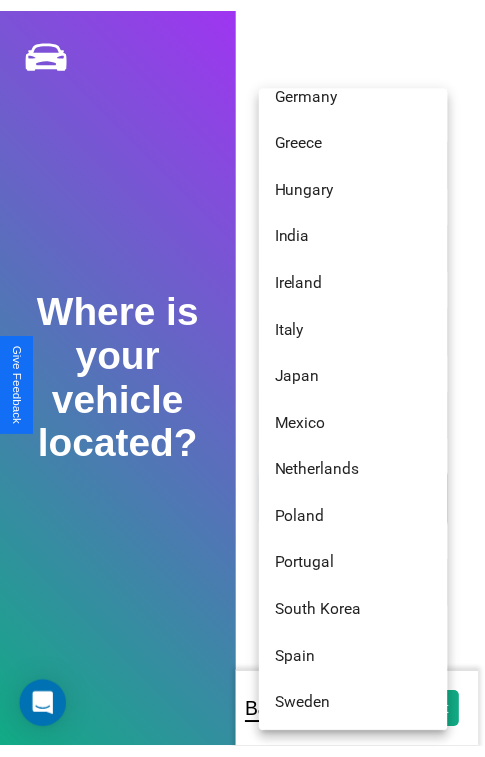 scroll, scrollTop: 344, scrollLeft: 0, axis: vertical 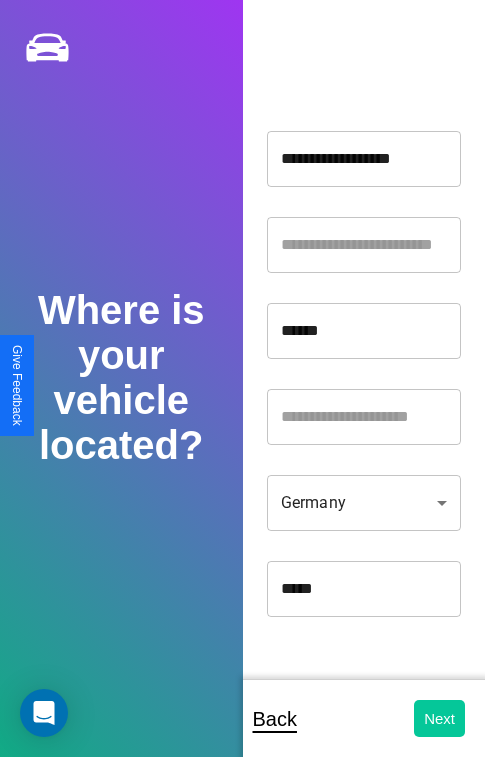 click on "Next" at bounding box center (439, 718) 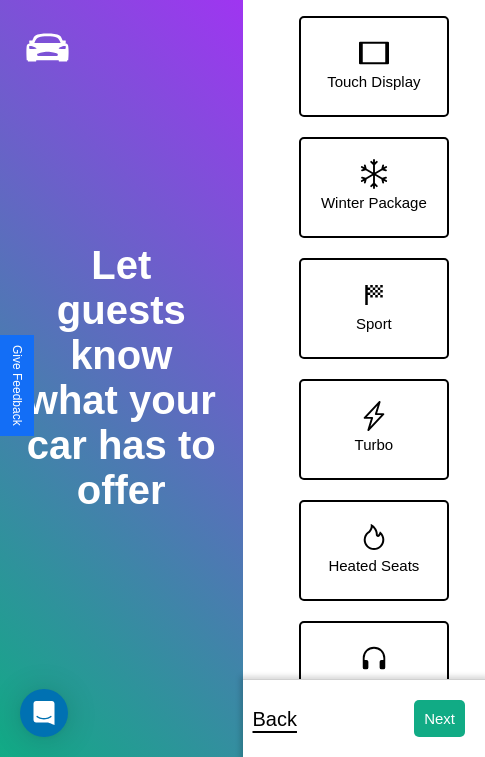 scroll, scrollTop: 128, scrollLeft: 0, axis: vertical 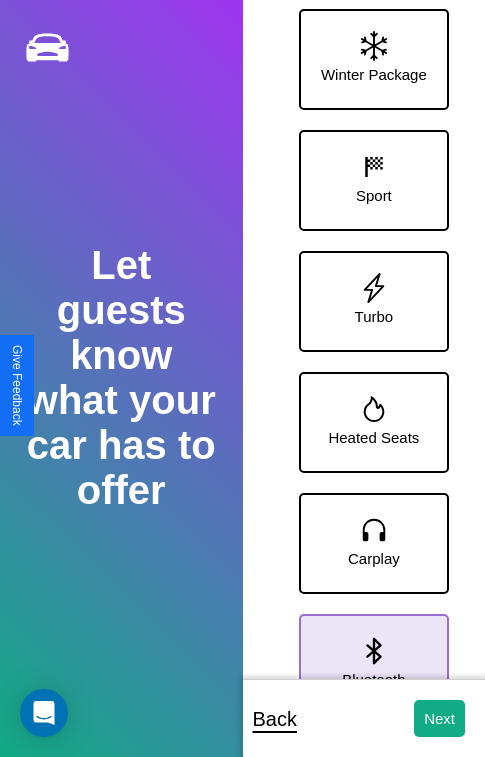 click 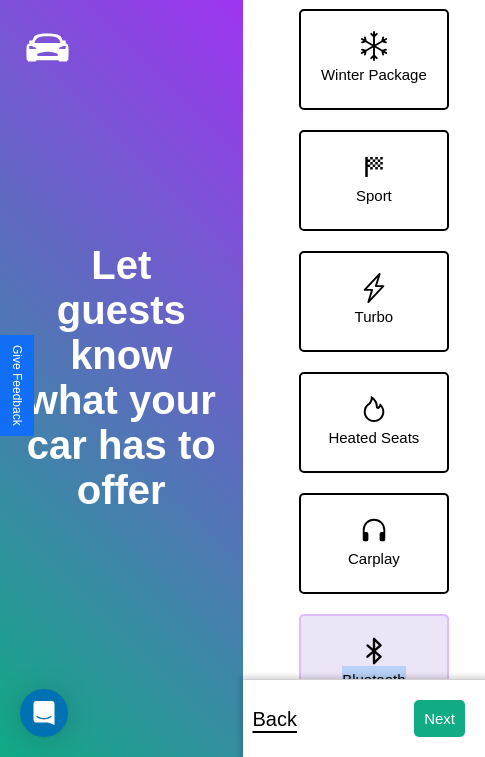 scroll, scrollTop: 249, scrollLeft: 0, axis: vertical 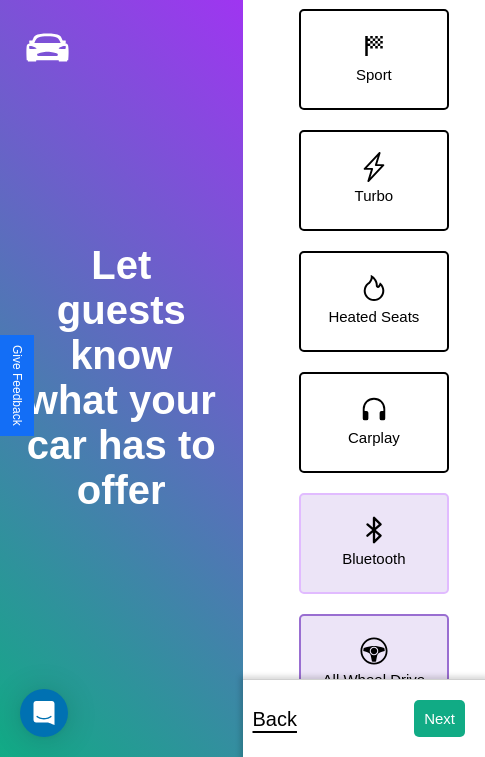 click 